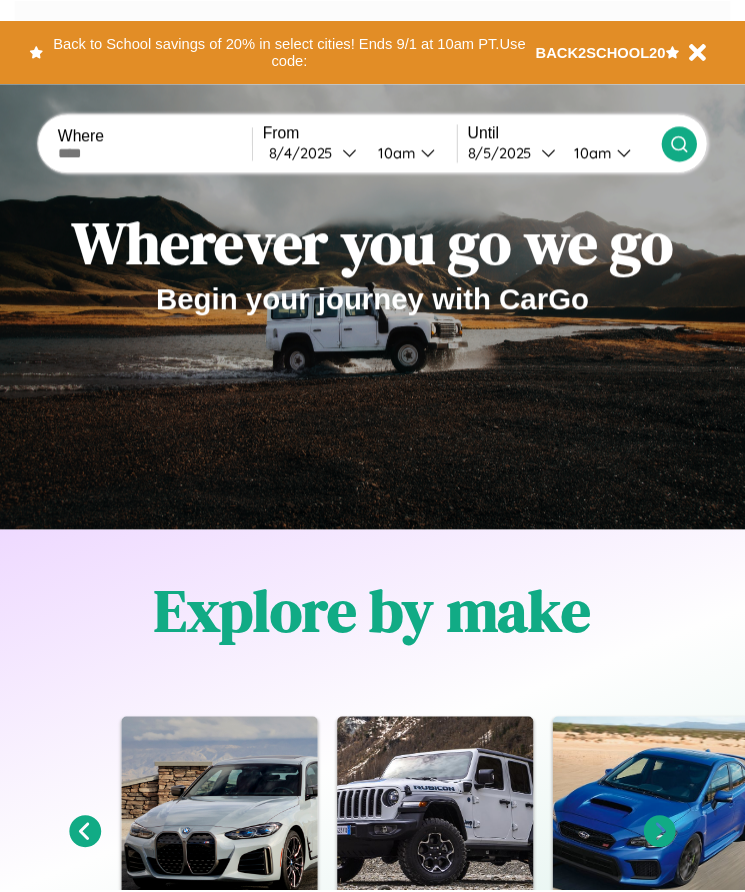 scroll, scrollTop: 0, scrollLeft: 0, axis: both 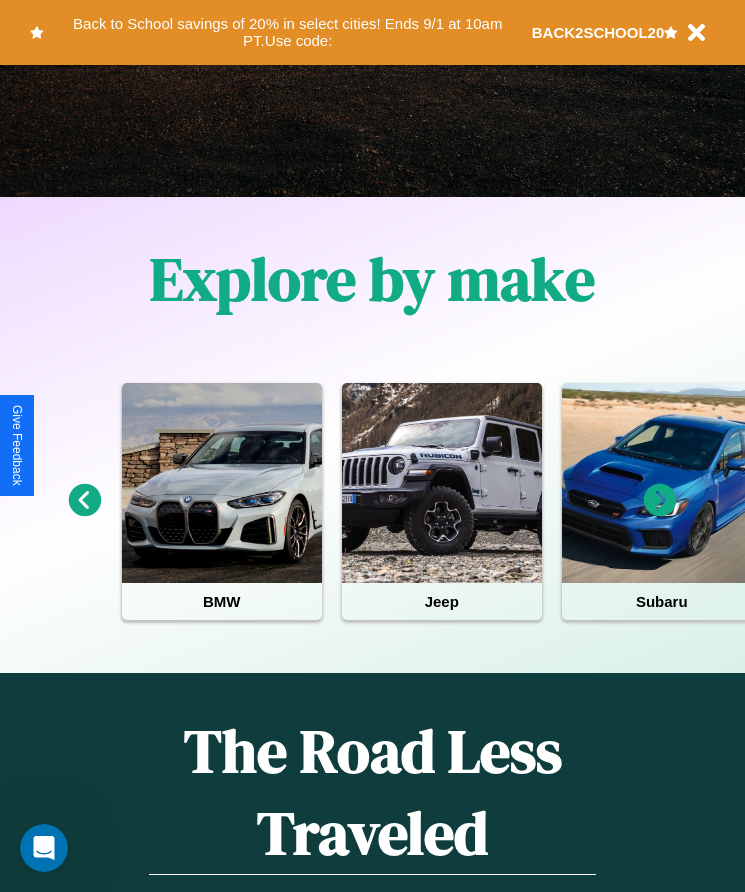click 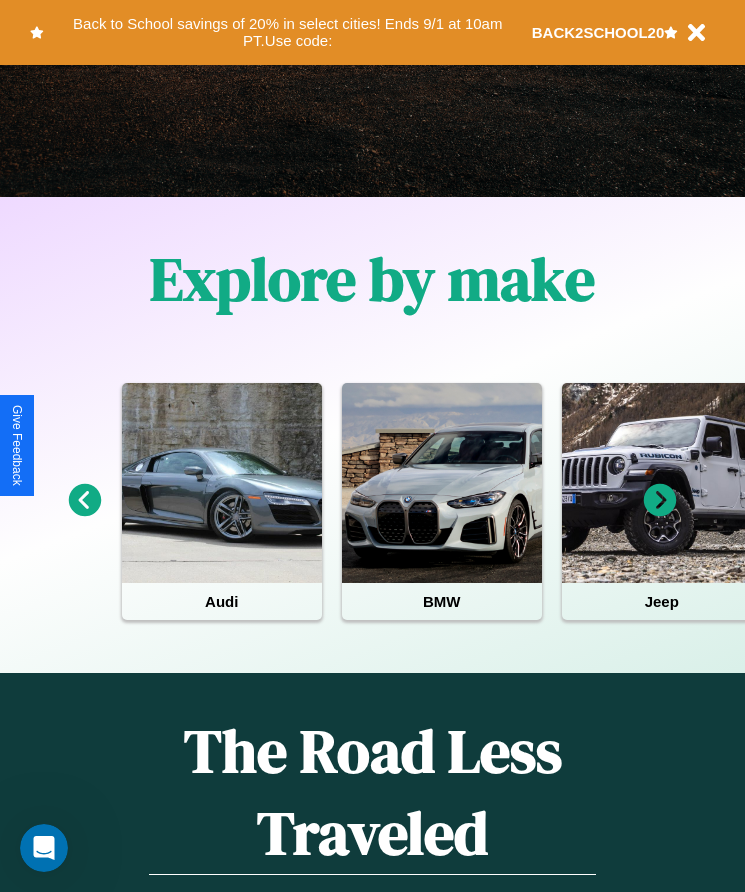 click 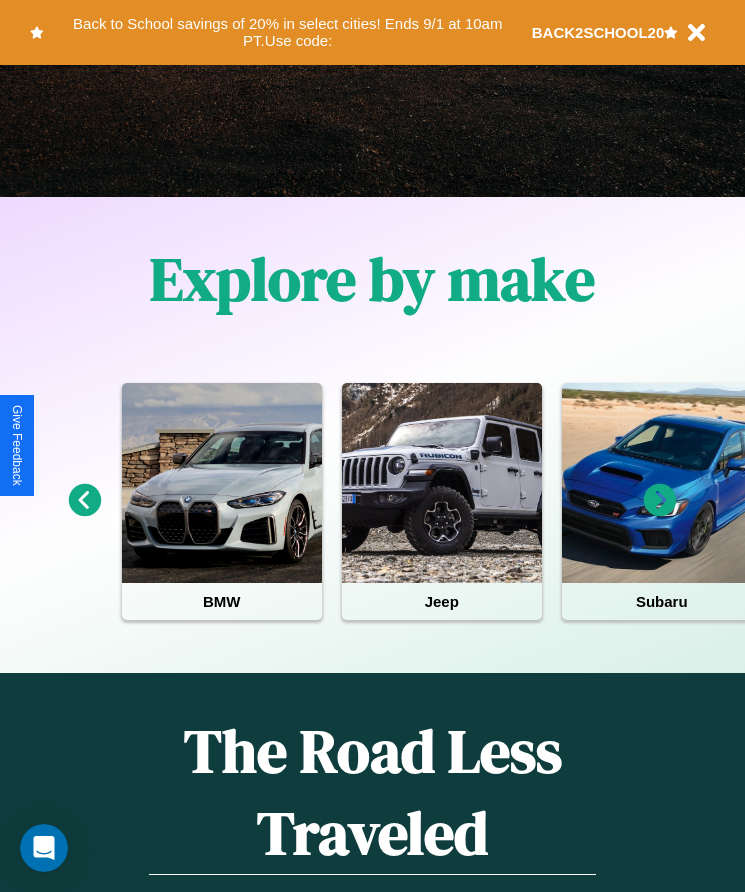 click 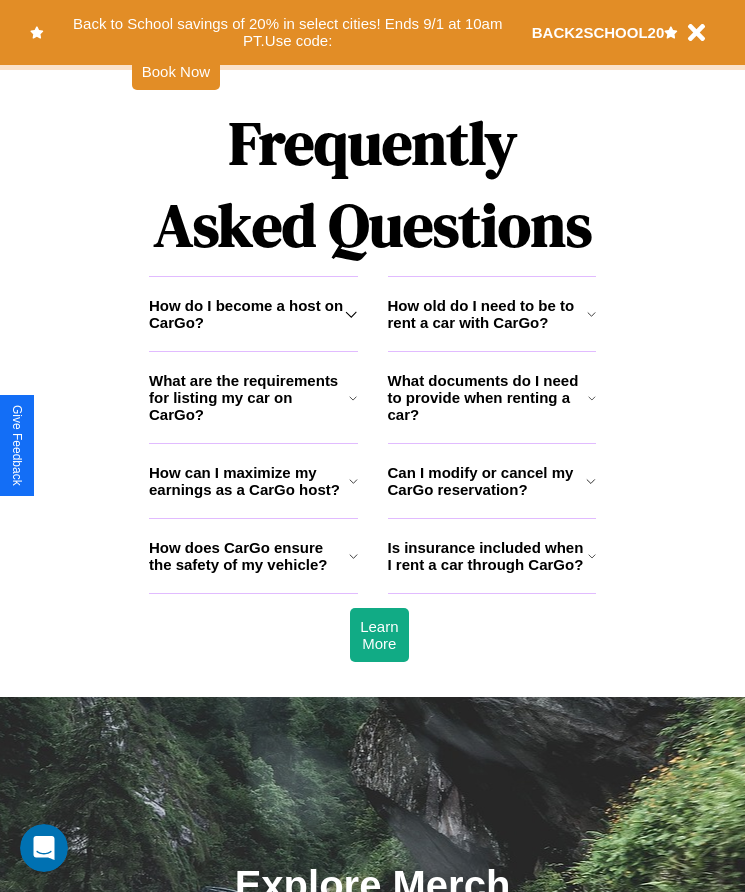 scroll, scrollTop: 2608, scrollLeft: 0, axis: vertical 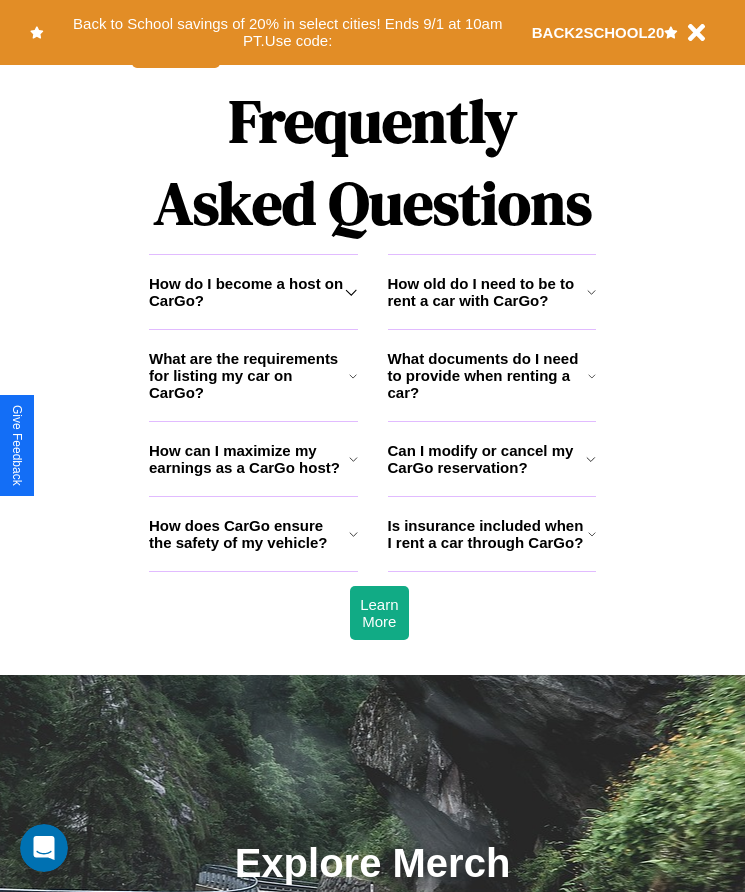 click on "Can I modify or cancel my CarGo reservation?" at bounding box center [487, 459] 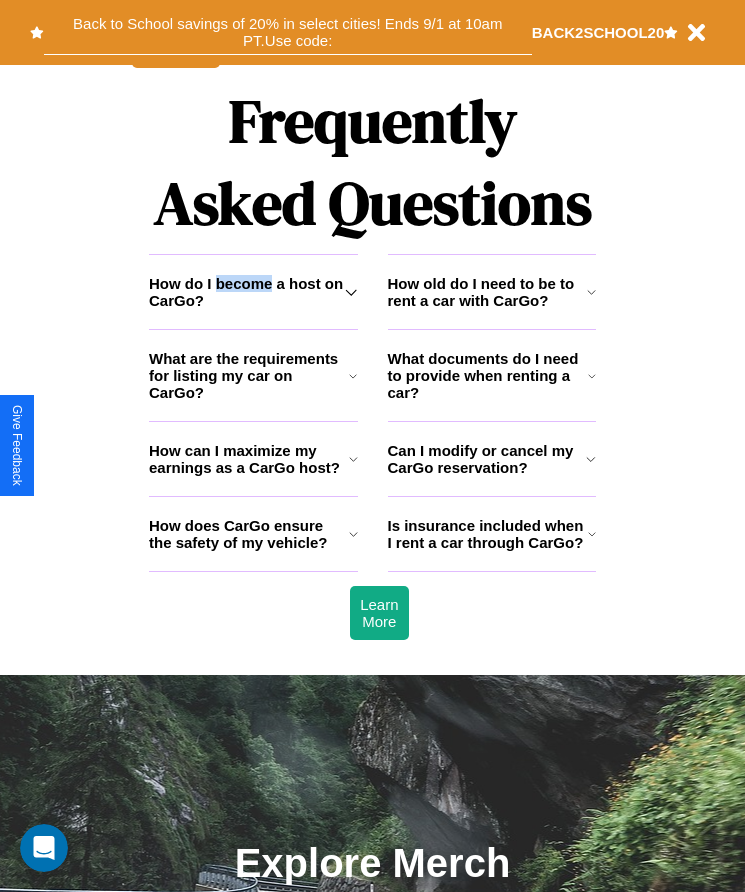 click on "Back to School savings of 20% in select cities! Ends 9/1 at 10am PT.  Use code:" at bounding box center [288, 32] 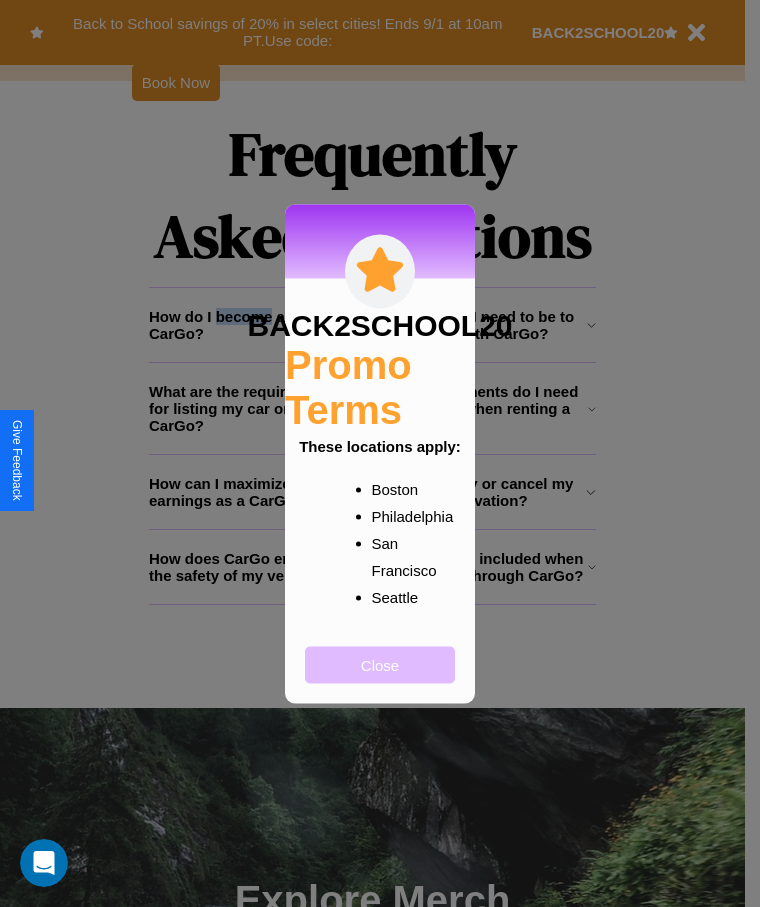 click on "Close" at bounding box center [380, 664] 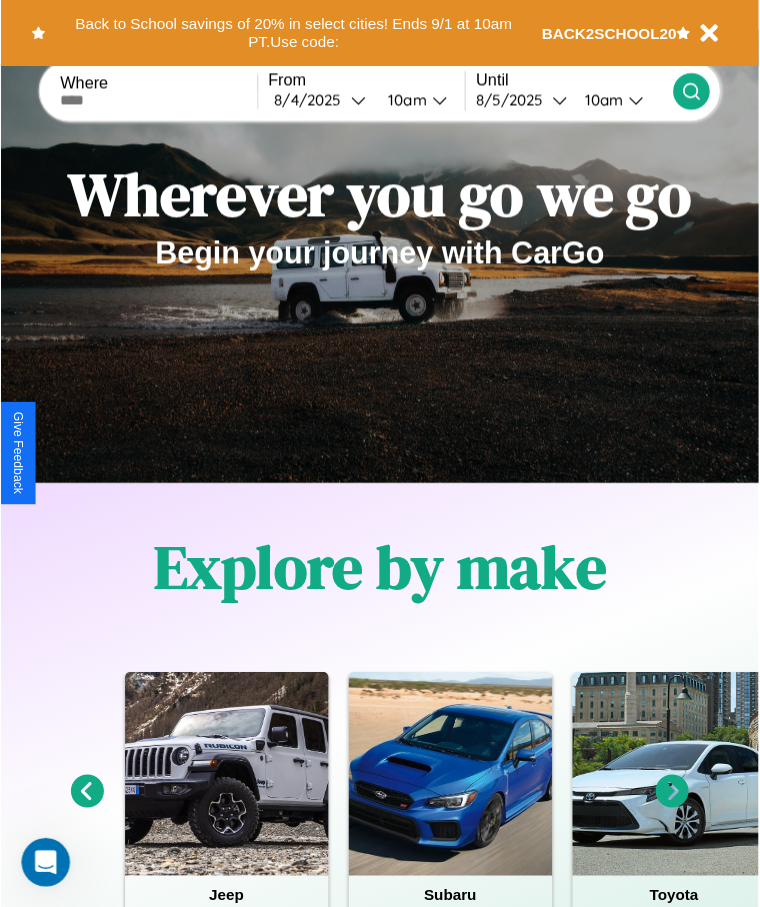 scroll, scrollTop: 0, scrollLeft: 0, axis: both 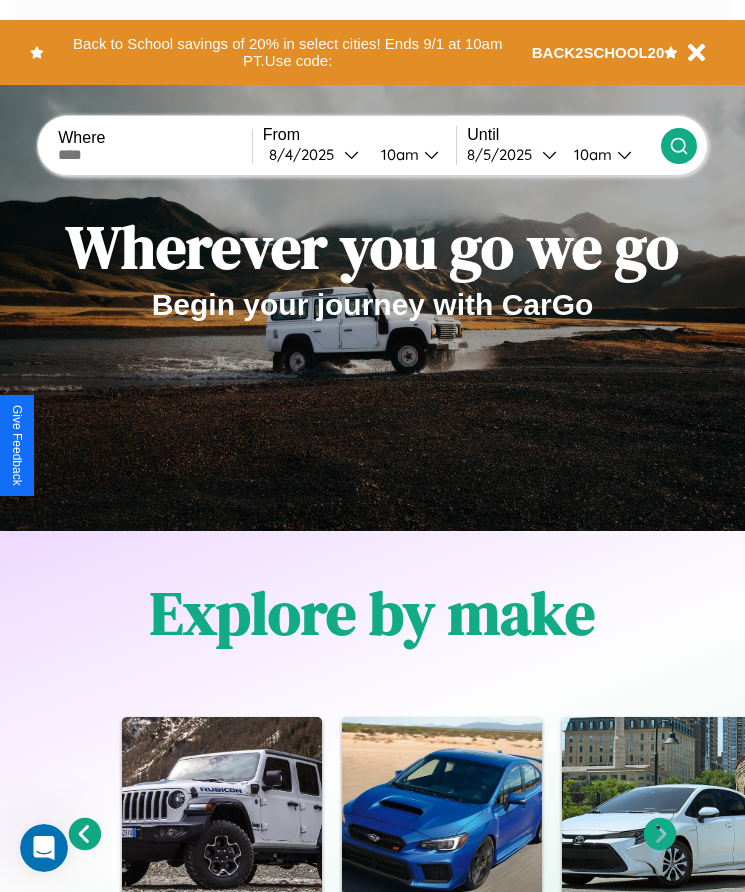 click at bounding box center (155, 155) 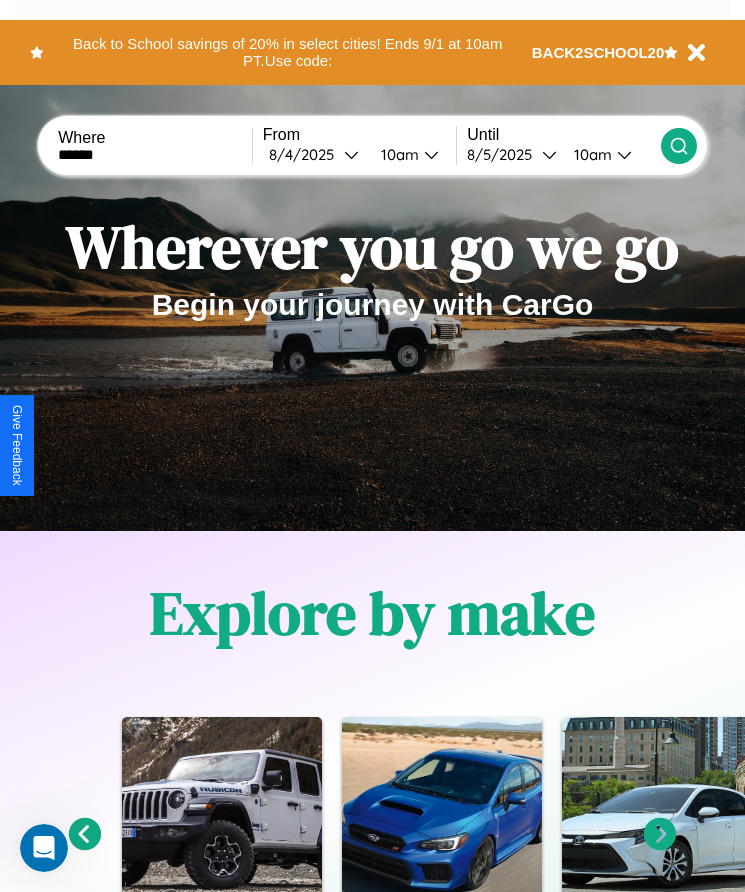 type on "******" 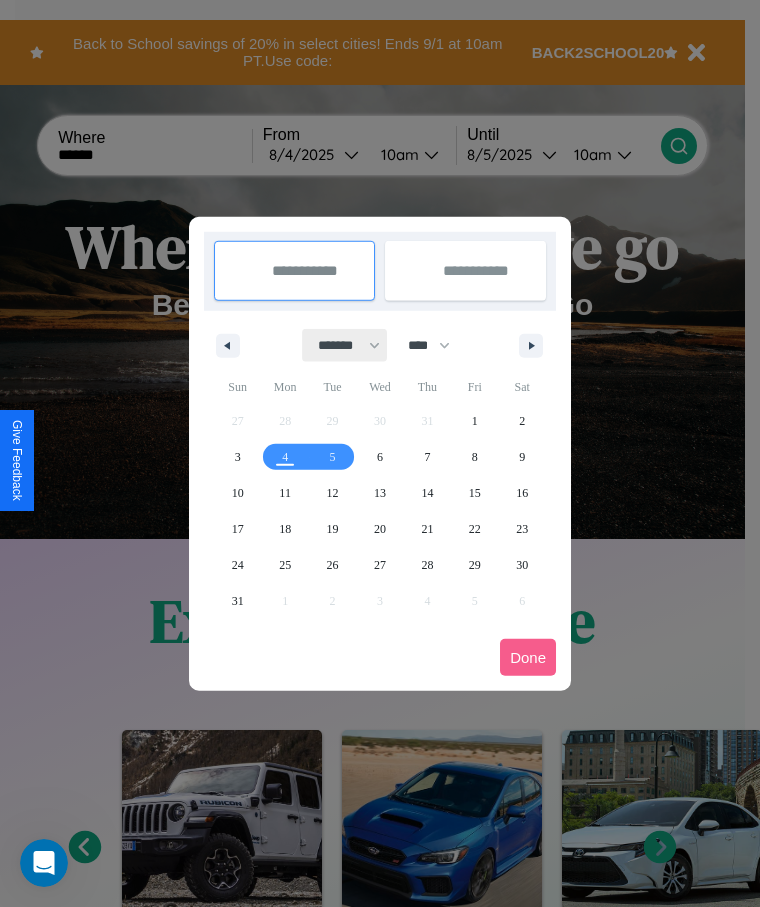 click on "******* ******** ***** ***** *** **** **** ****** ********* ******* ******** ********" at bounding box center [345, 345] 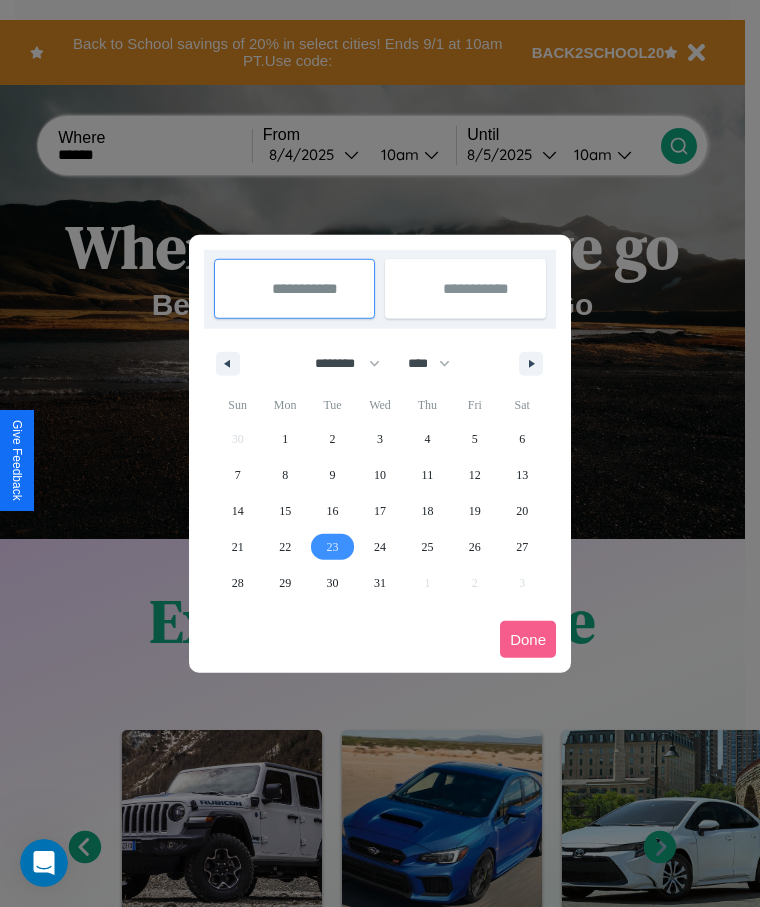 click on "23" at bounding box center (333, 547) 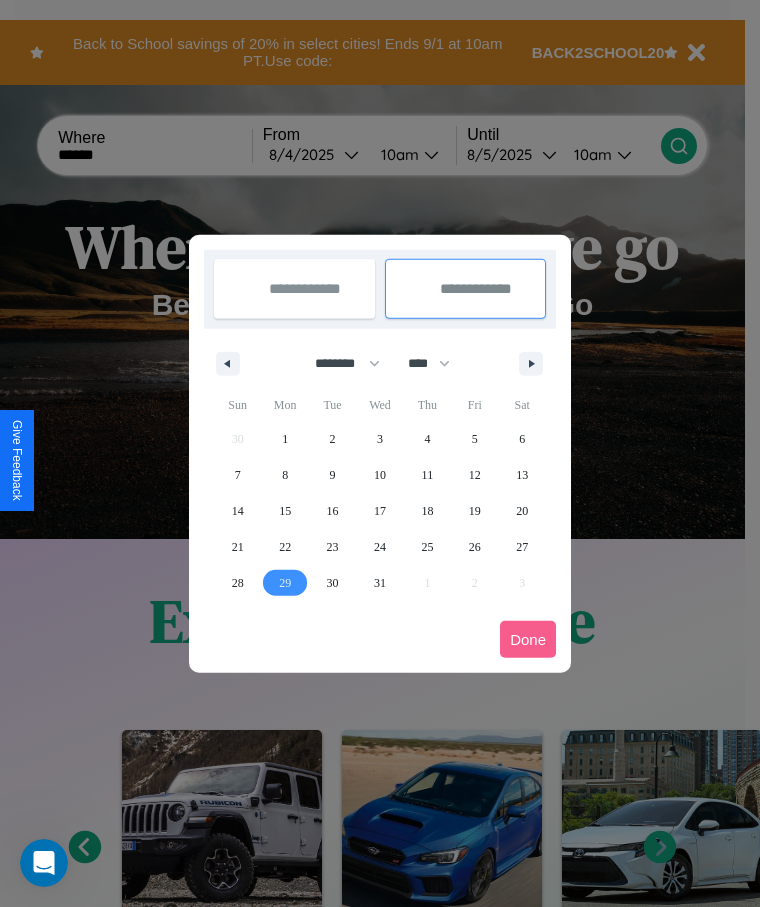 click on "29" at bounding box center (285, 583) 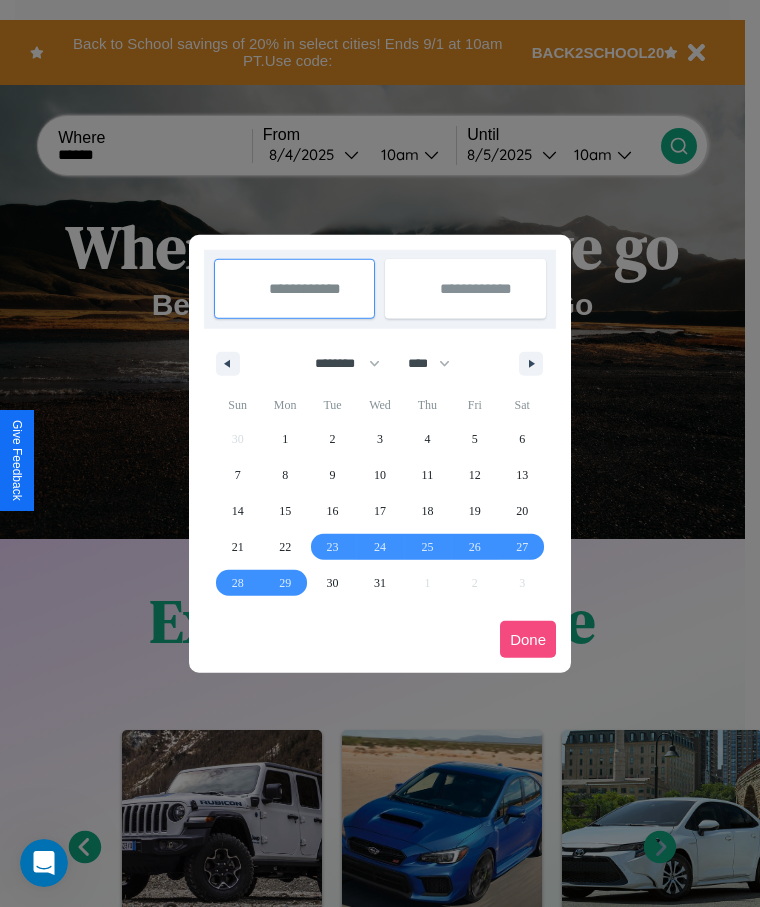 click on "Done" at bounding box center [528, 639] 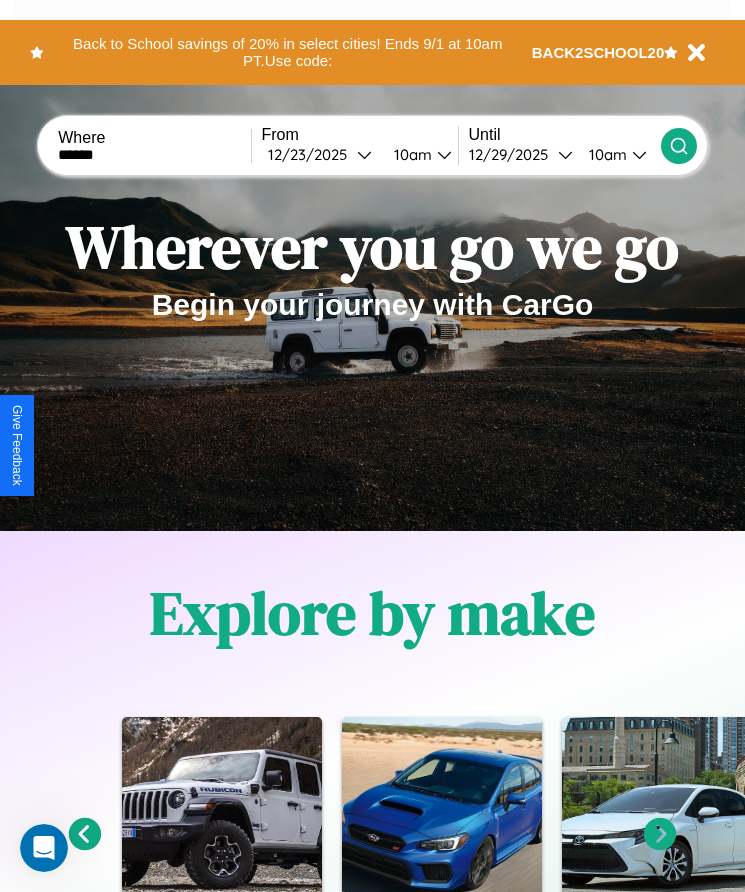 click on "10am" at bounding box center [410, 154] 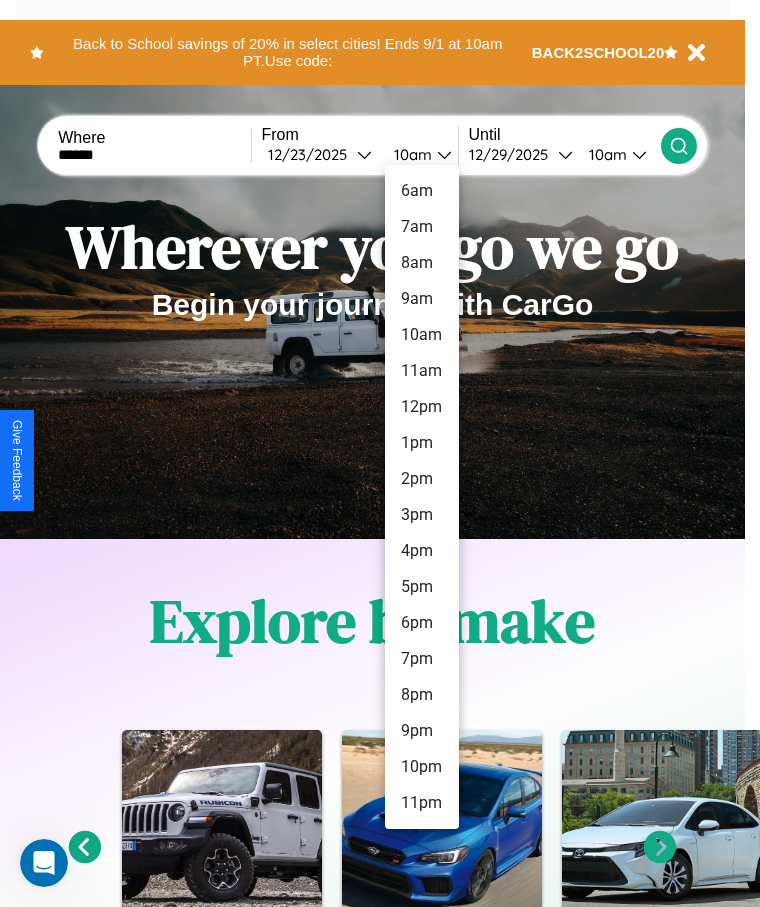 click on "11am" at bounding box center (422, 371) 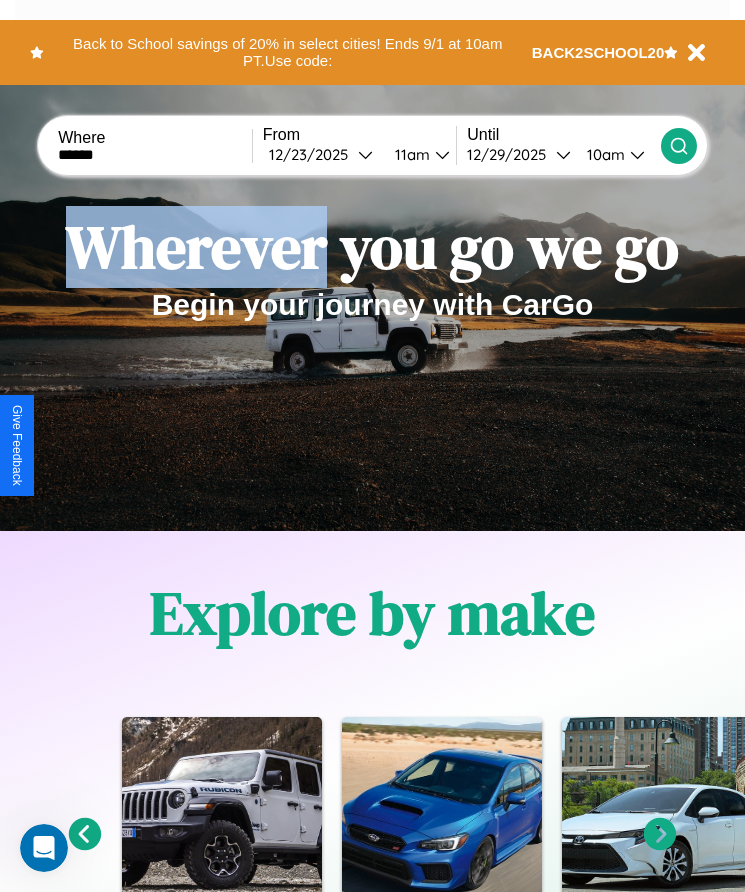 click 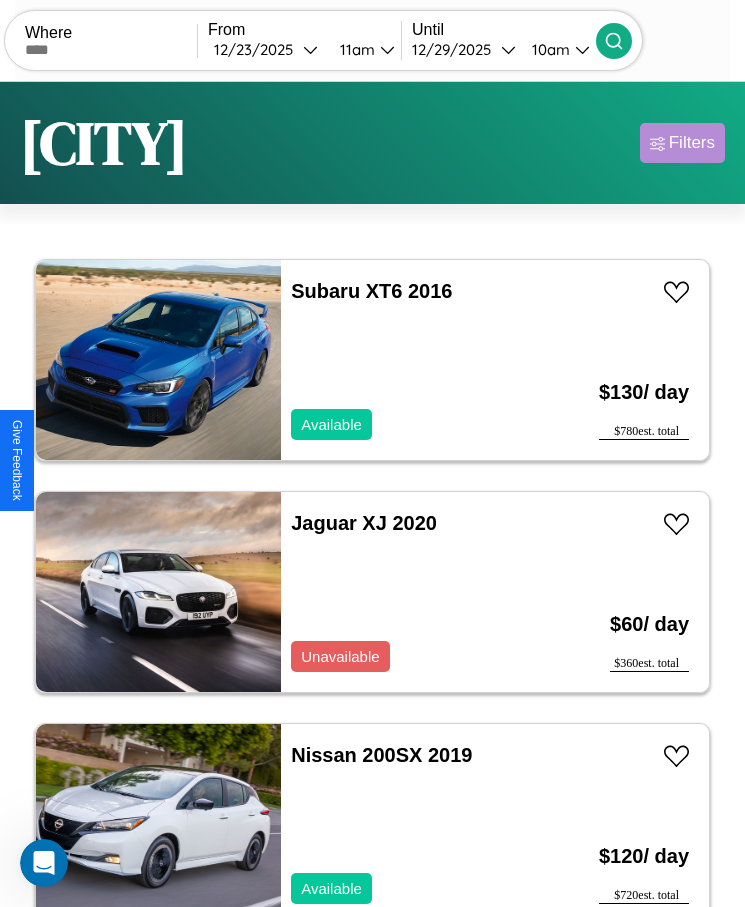 click on "Filters" at bounding box center [692, 143] 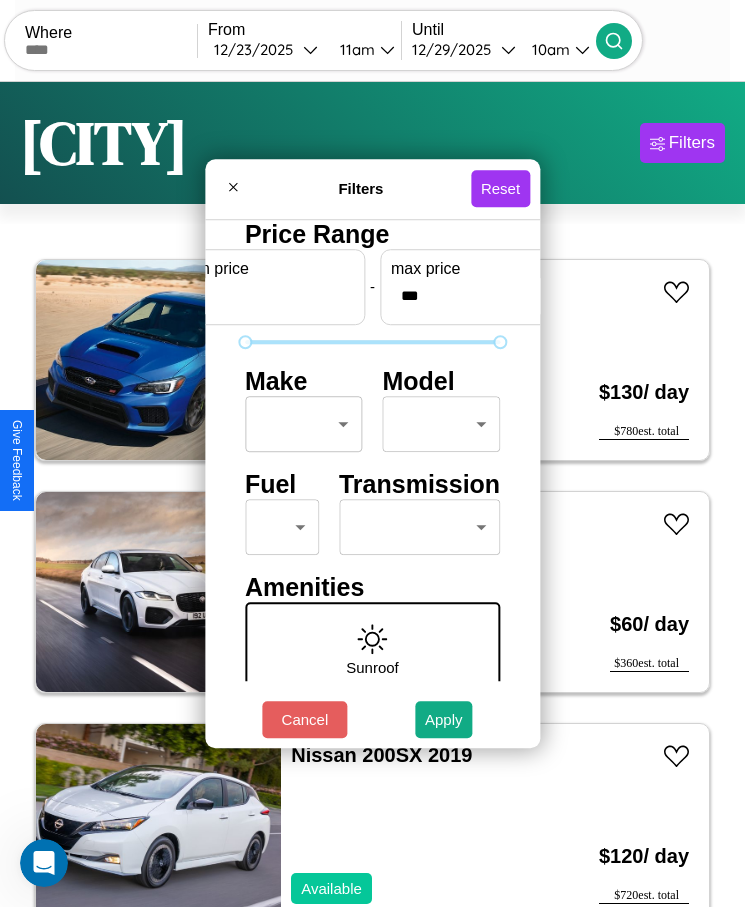 click on "CarGo Where From [DATE] [TIME] Until [DATE] [TIME] Become a Host Login Sign Up [CITY] Filters 31  cars in this area These cars can be picked up in this city. Subaru   XT6   2016 Available $ 130  / day $ 780  est. total Jaguar   XJ   2020 Unavailable $ 60  / day $ 360  est. total Nissan   200SX   2019 Available $ 120  / day $ 720  est. total GMC   Hummer EV SUV   2018 Available $ 60  / day $ 360  est. total Jeep   CJ-7   2014 Available $ 100  / day $ 600  est. total Lamborghini   URUS   2023 Available $ 140  / day $ 840  est. total Ferrari   430 Scuderia   2011 Available $ 40  / day $ 240  est. total Volkswagen   Eos   2024 Unavailable $ 130  / day $ 780  est. total Acura   MDX   2018 Available $ 30  / day $ 180  est. total Dodge   Durango   2019 Available $ 70  / day $ 420  est. total Bentley   A [LAST] GT Bentley   2024 Available $ 60  / day $ 360  est. total Buick   Terraza   2016 Available $ 160  / day $ 960  est. total BMW   R 1100 R   2014 Available $ 190  / day $ 1140  est. total Toyota     $" at bounding box center (372, 478) 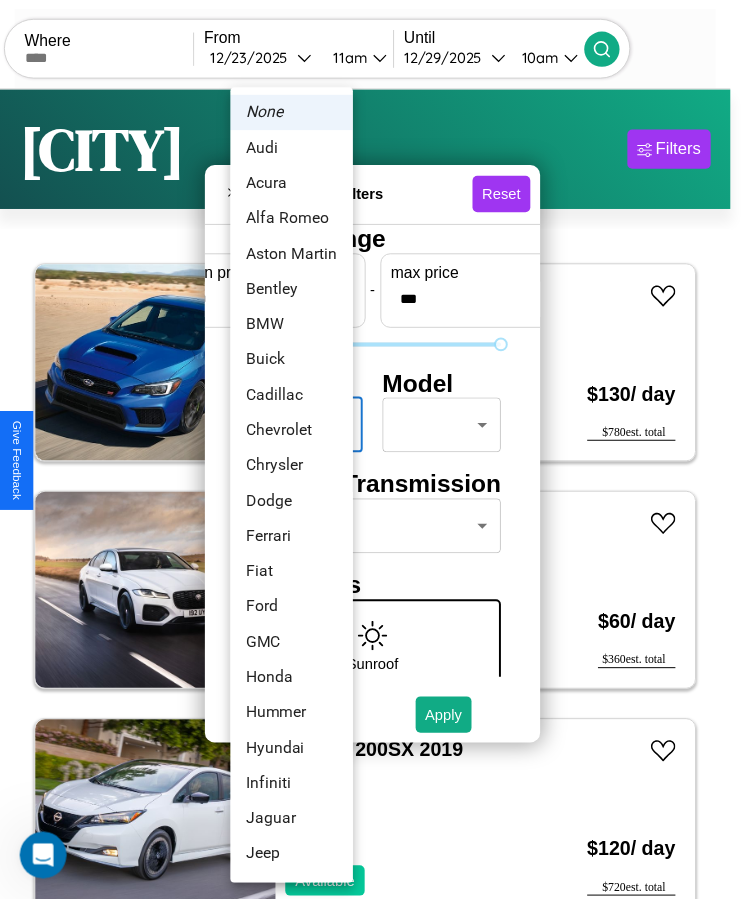 scroll, scrollTop: 17, scrollLeft: 0, axis: vertical 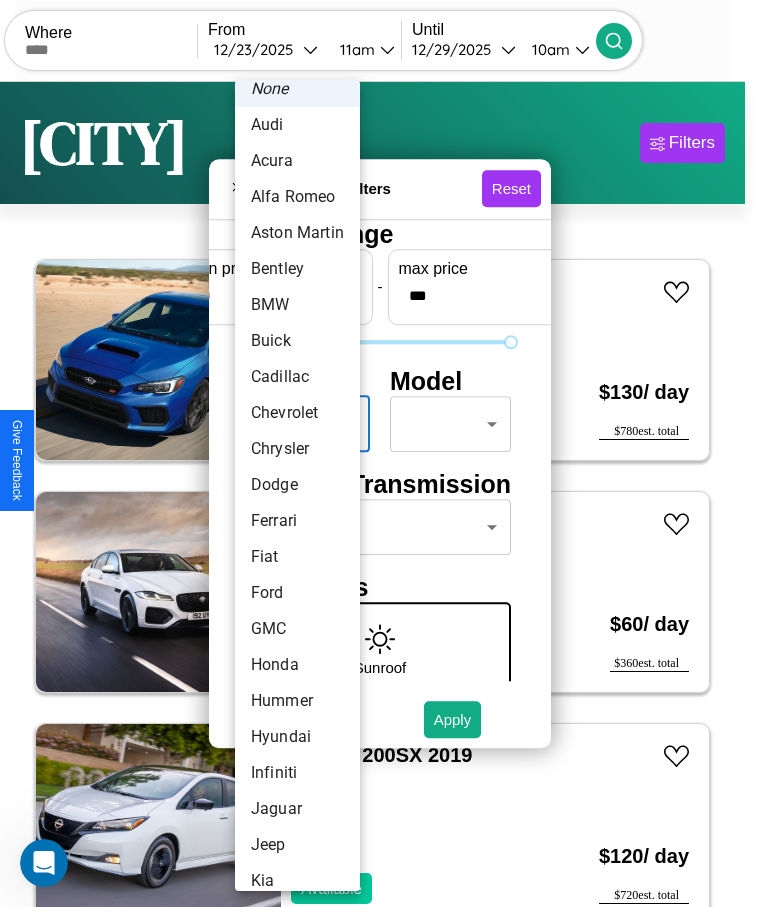 click on "Dodge" at bounding box center [297, 485] 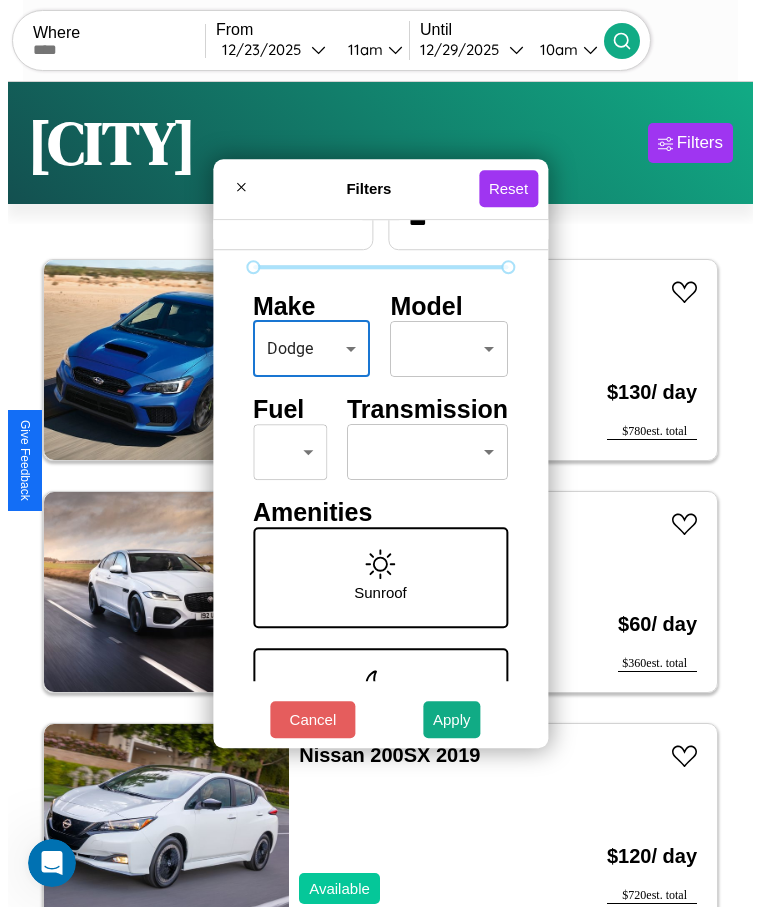 scroll, scrollTop: 85, scrollLeft: 0, axis: vertical 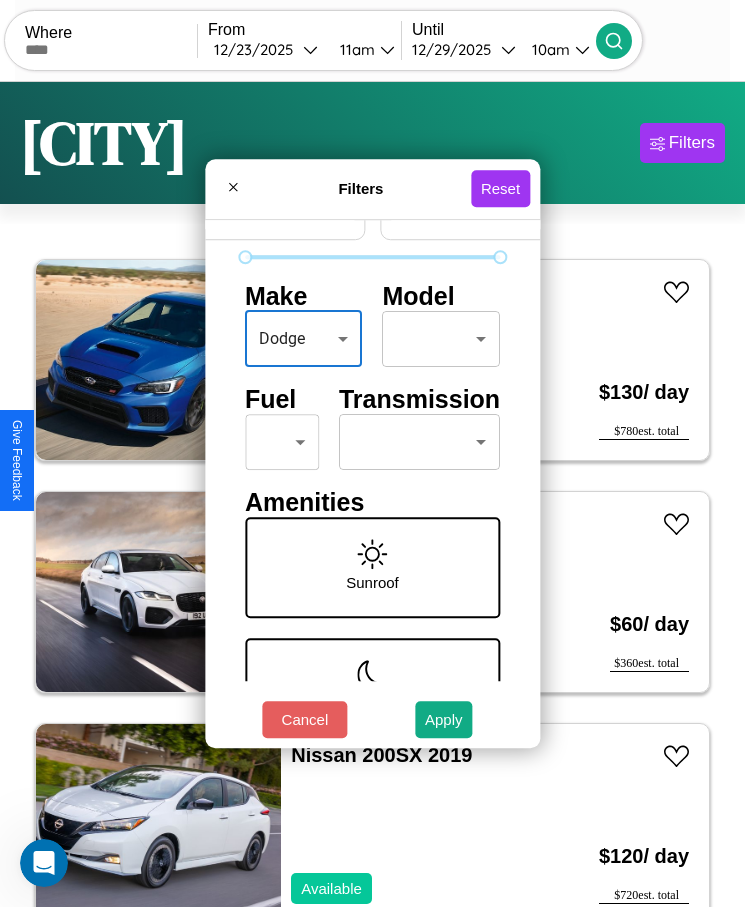 click on "CarGo Where From [DATE] [TIME] Until [DATE] [TIME] Become a Host Login Sign Up [CITY] Filters 31  cars in this area These cars can be picked up in this city. Subaru   XT6   2016 Available $ 130  / day $ 780  est. total Jaguar   XJ   2020 Unavailable $ 60  / day $ 360  est. total Nissan   200SX   2019 Available $ 120  / day $ 720  est. total GMC   Hummer EV SUV   2018 Available $ 60  / day $ 360  est. total Jeep   CJ-7   2014 Available $ 100  / day $ 600  est. total Lamborghini   URUS   2023 Available $ 140  / day $ 840  est. total Ferrari   430 Scuderia   2011 Available $ 40  / day $ 240  est. total Volkswagen   Eos   2024 Unavailable $ 130  / day $ 780  est. total Acura   MDX   2018 Available $ 30  / day $ 180  est. total Dodge   Durango   2019 Available $ 70  / day $ 420  est. total Bentley   A [LAST] GT Bentley   2024 Available $ 60  / day $ 360  est. total Buick   Terraza   2016 Available $ 160  / day $ 960  est. total BMW   R 1100 R   2014 Available $ 190  / day $ 1140  est. total Toyota     $" at bounding box center (372, 478) 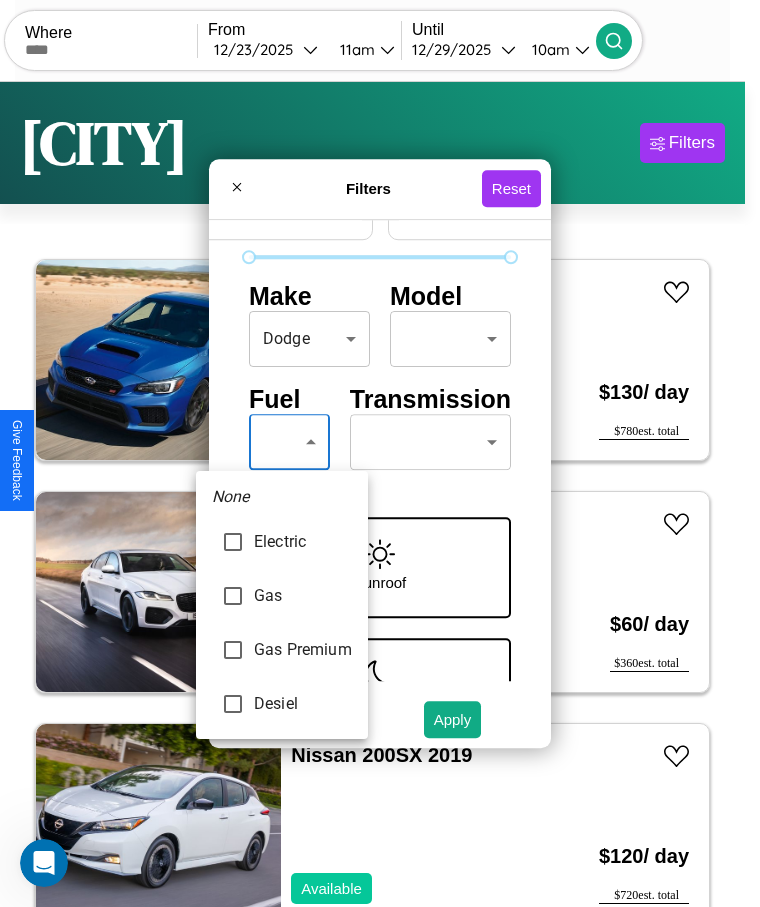 type on "***" 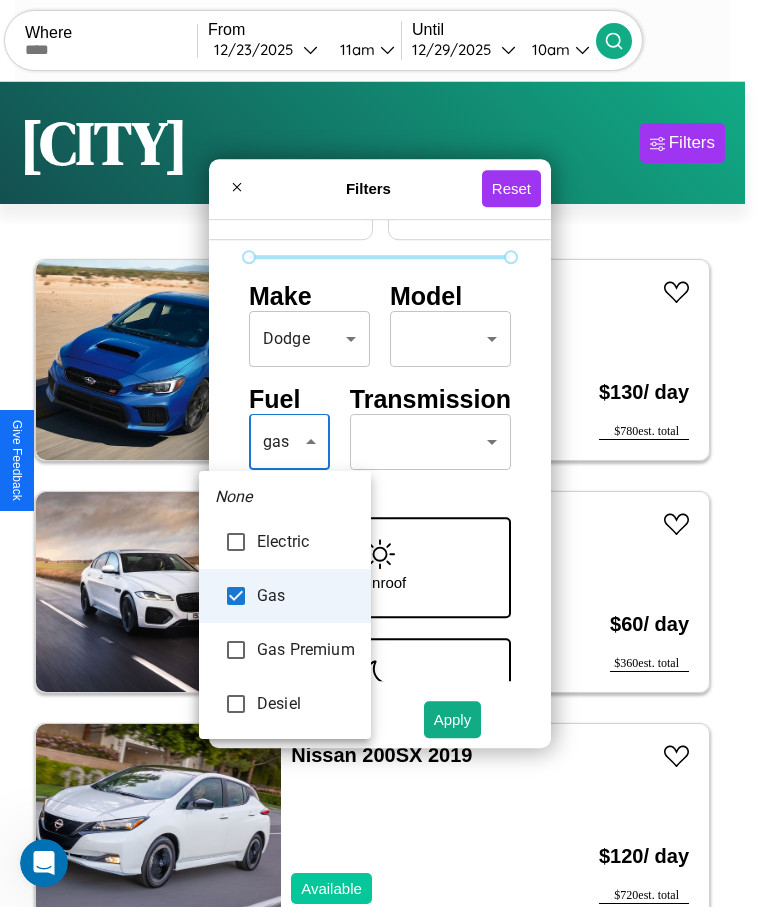 click at bounding box center (380, 453) 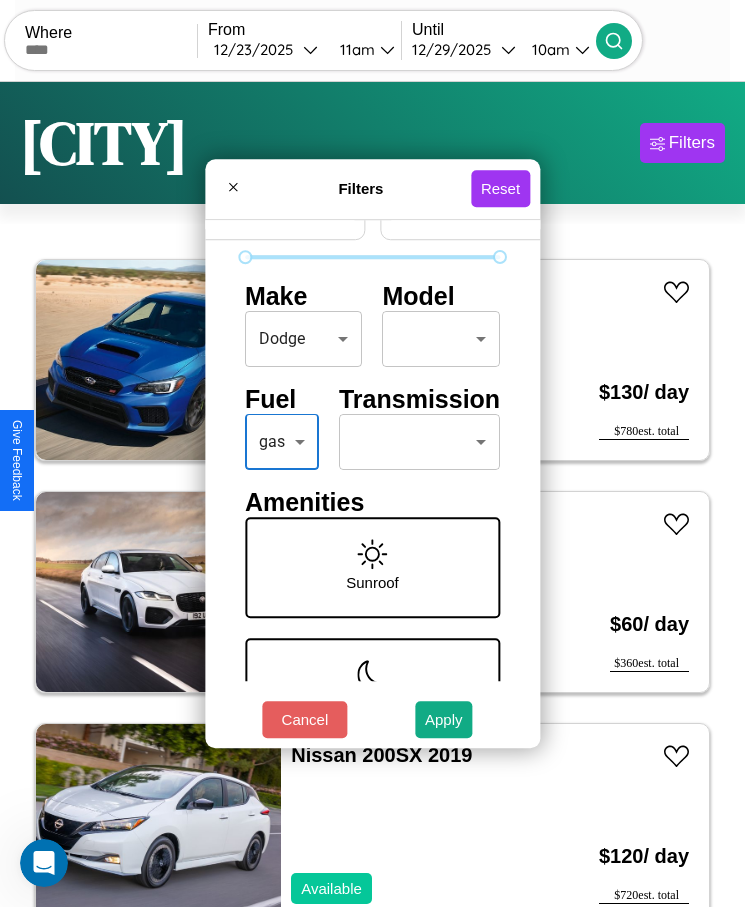 click on "CarGo Where From [DATE] [TIME] Until [DATE] [TIME] Become a Host Login Sign Up [CITY] Filters 31  cars in this area These cars can be picked up in this city. Subaru   XT6   2016 Available $ 130  / day $ 780  est. total Jaguar   XJ   2020 Unavailable $ 60  / day $ 360  est. total Nissan   200SX   2019 Available $ 120  / day $ 720  est. total GMC   Hummer EV SUV   2018 Available $ 60  / day $ 360  est. total Jeep   CJ-7   2014 Available $ 100  / day $ 600  est. total Lamborghini   URUS   2023 Available $ 140  / day $ 840  est. total Ferrari   430 Scuderia   2011 Available $ 40  / day $ 240  est. total Volkswagen   Eos   2024 Unavailable $ 130  / day $ 780  est. total Acura   MDX   2018 Available $ 30  / day $ 180  est. total Dodge   Durango   2019 Available $ 70  / day $ 420  est. total Bentley   A [LAST] GT Bentley   2024 Available $ 60  / day $ 360  est. total Buick   Terraza   2016 Available $ 160  / day $ 960  est. total BMW   R 1100 R   2014 Available $ 190  / day $ 1140  est. total Toyota     $" at bounding box center [372, 478] 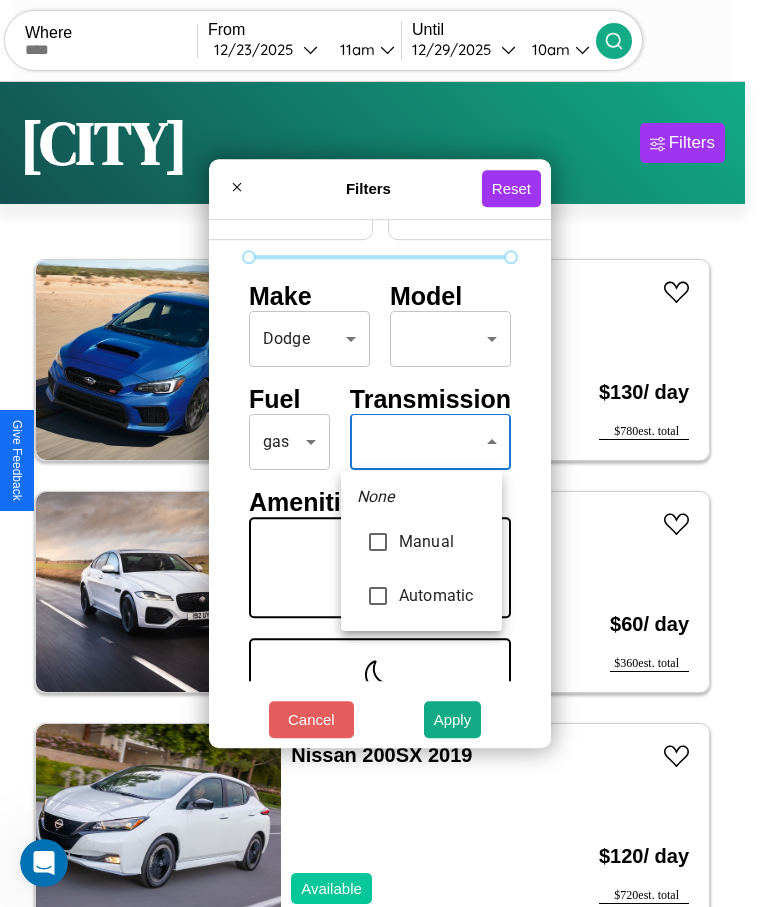 type on "*********" 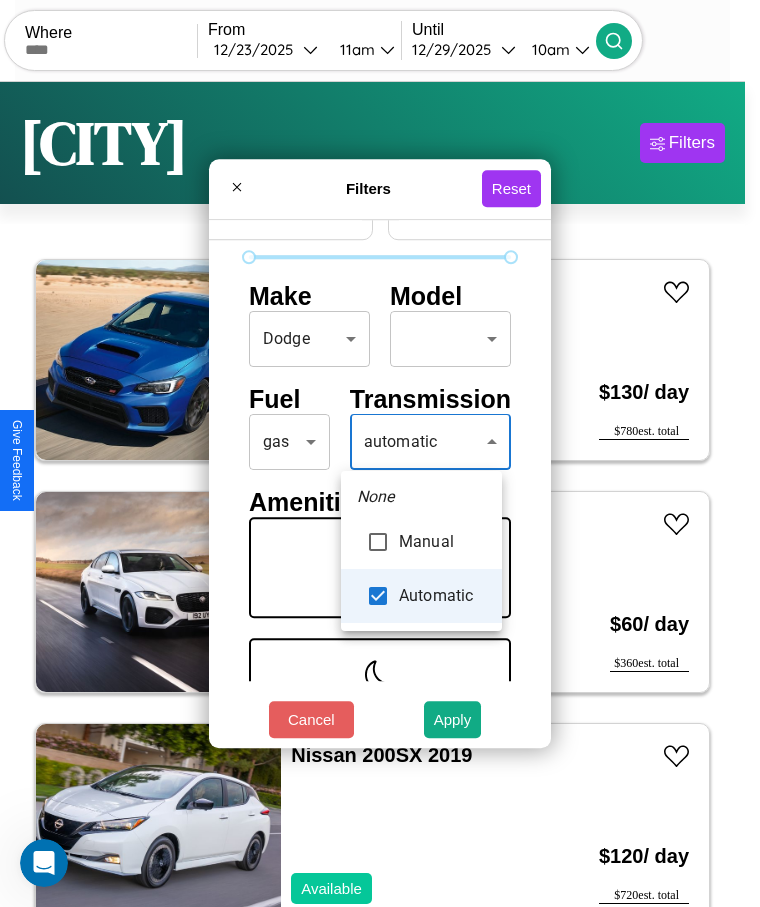 click at bounding box center [380, 453] 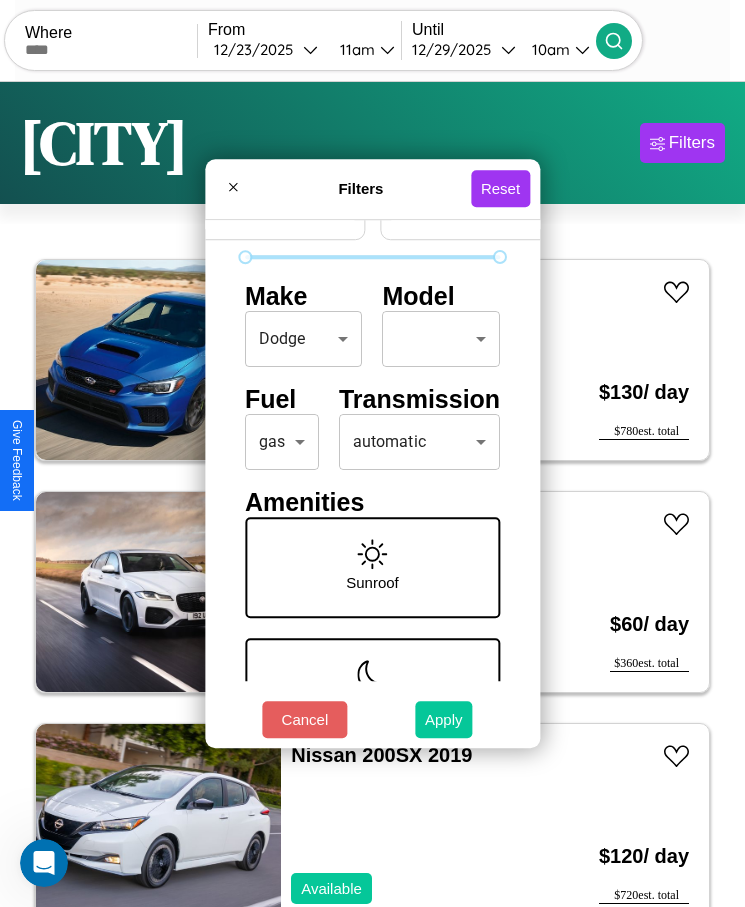 click on "Apply" at bounding box center (444, 719) 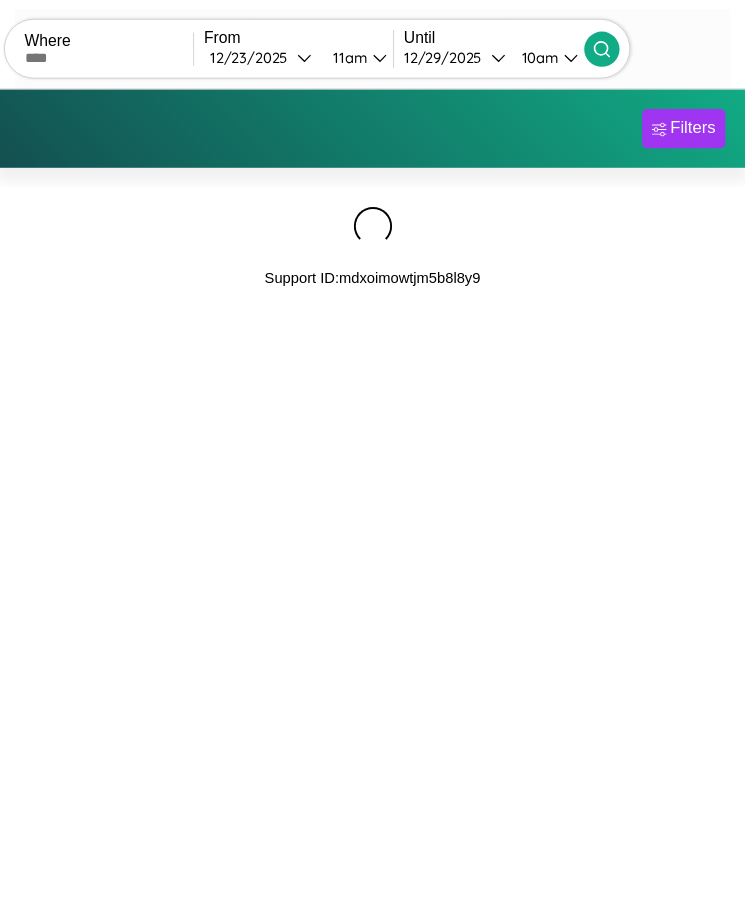 scroll, scrollTop: 0, scrollLeft: 0, axis: both 